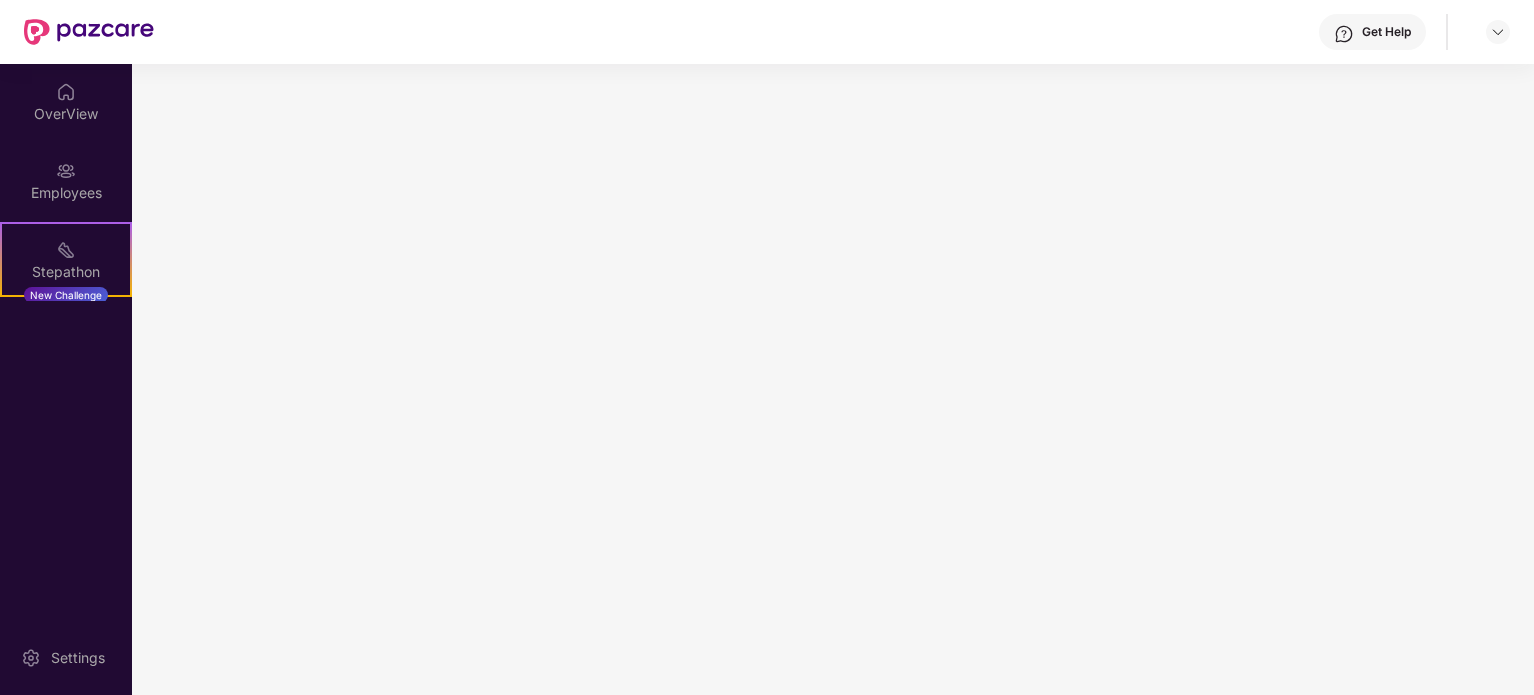 scroll, scrollTop: 0, scrollLeft: 0, axis: both 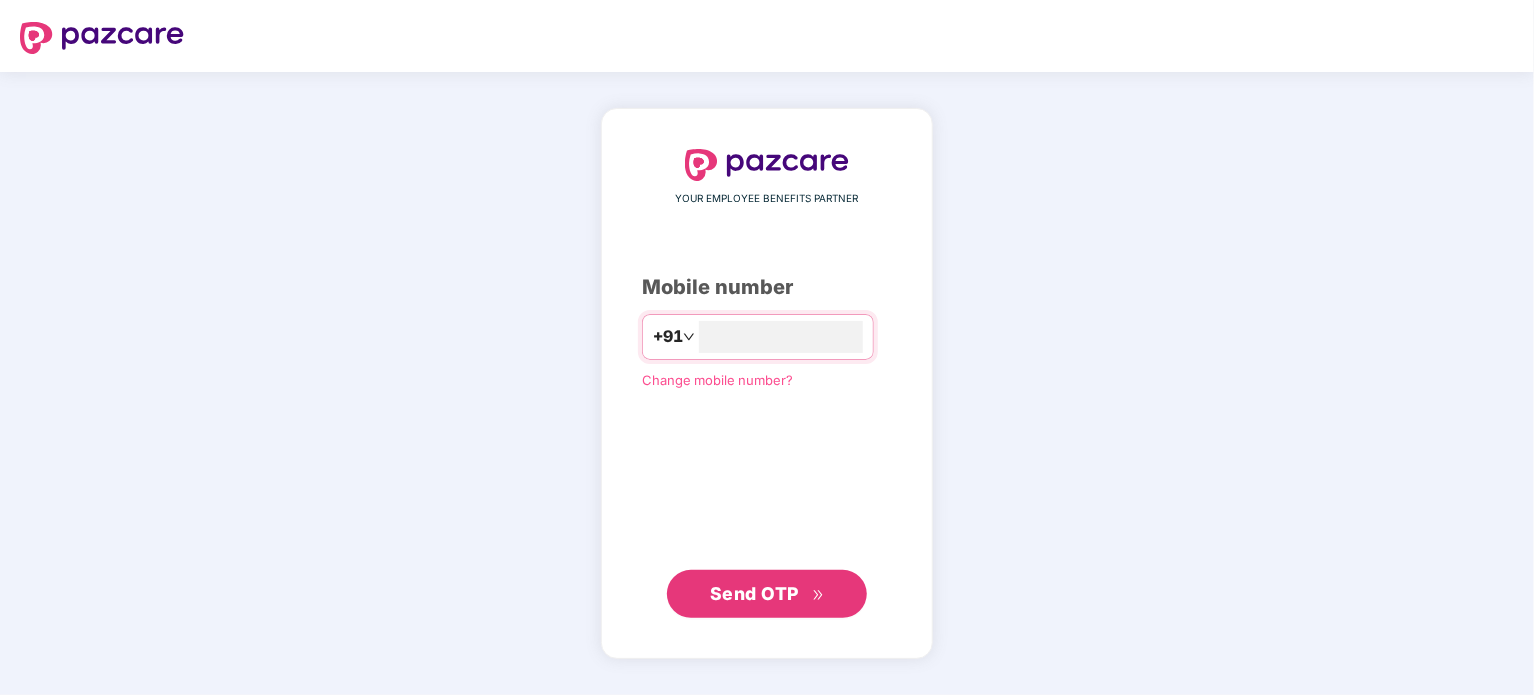 type on "**********" 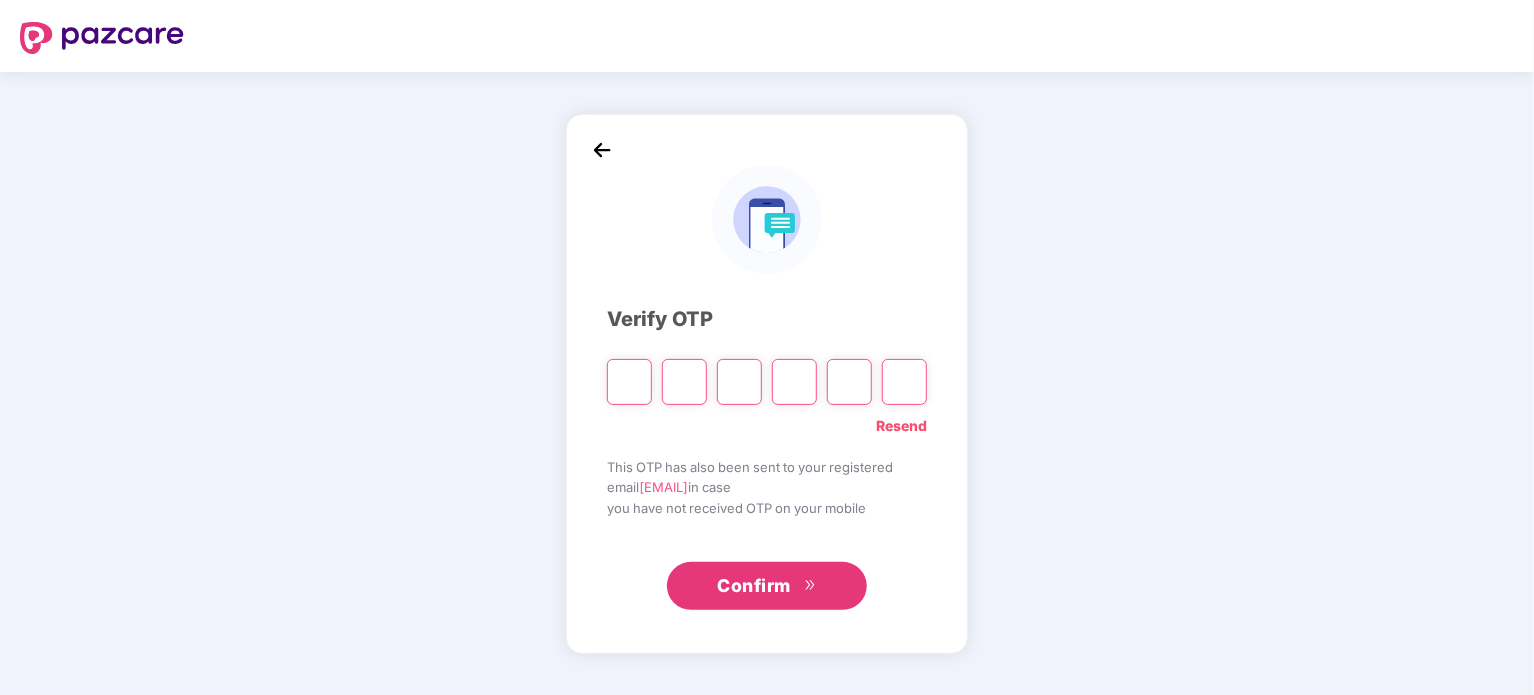 type on "*" 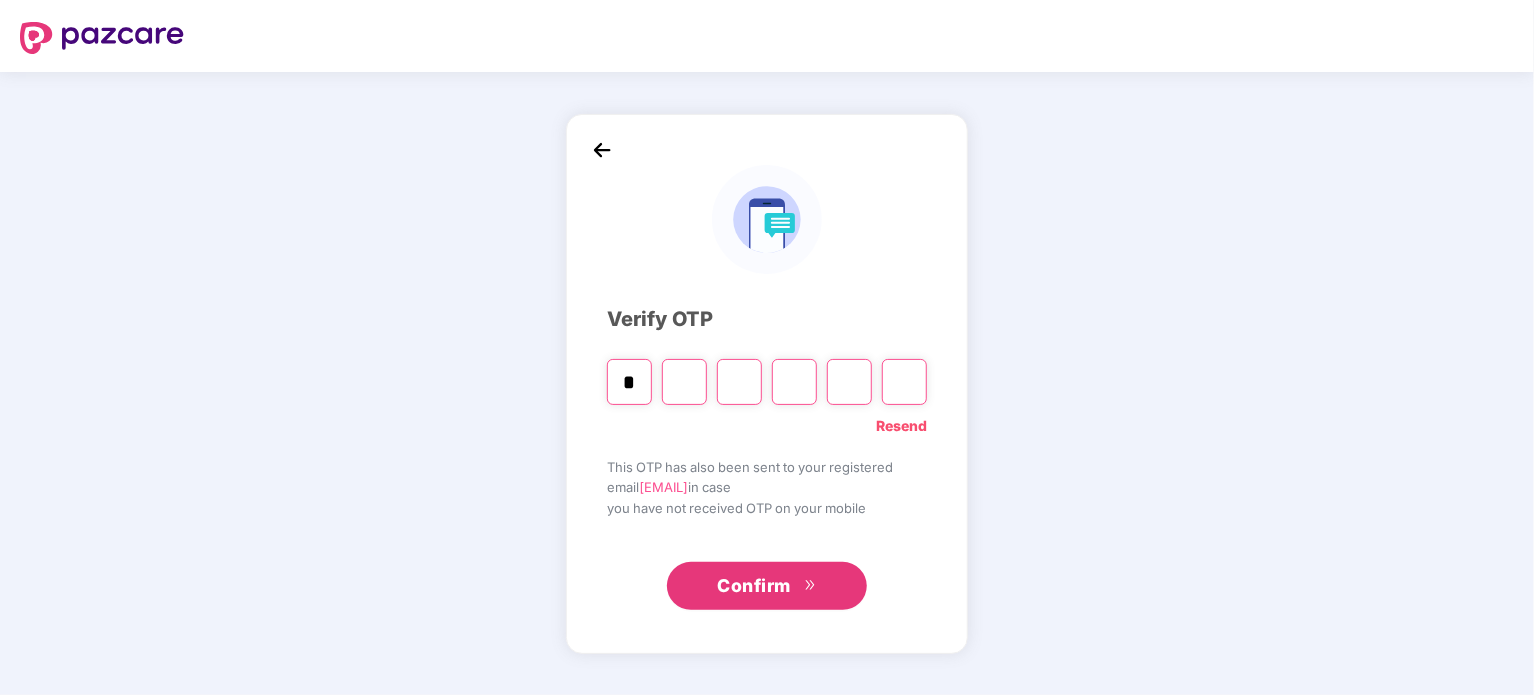 type on "*" 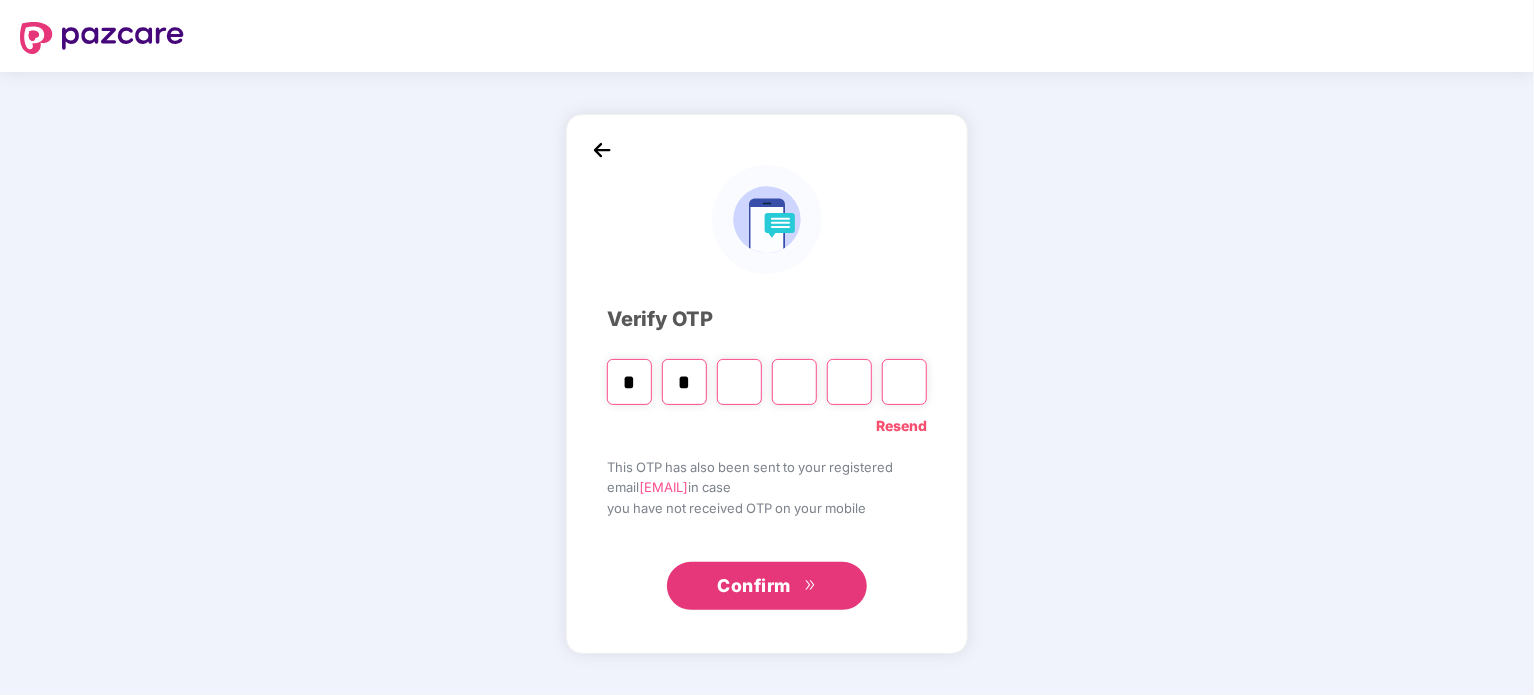 type on "*" 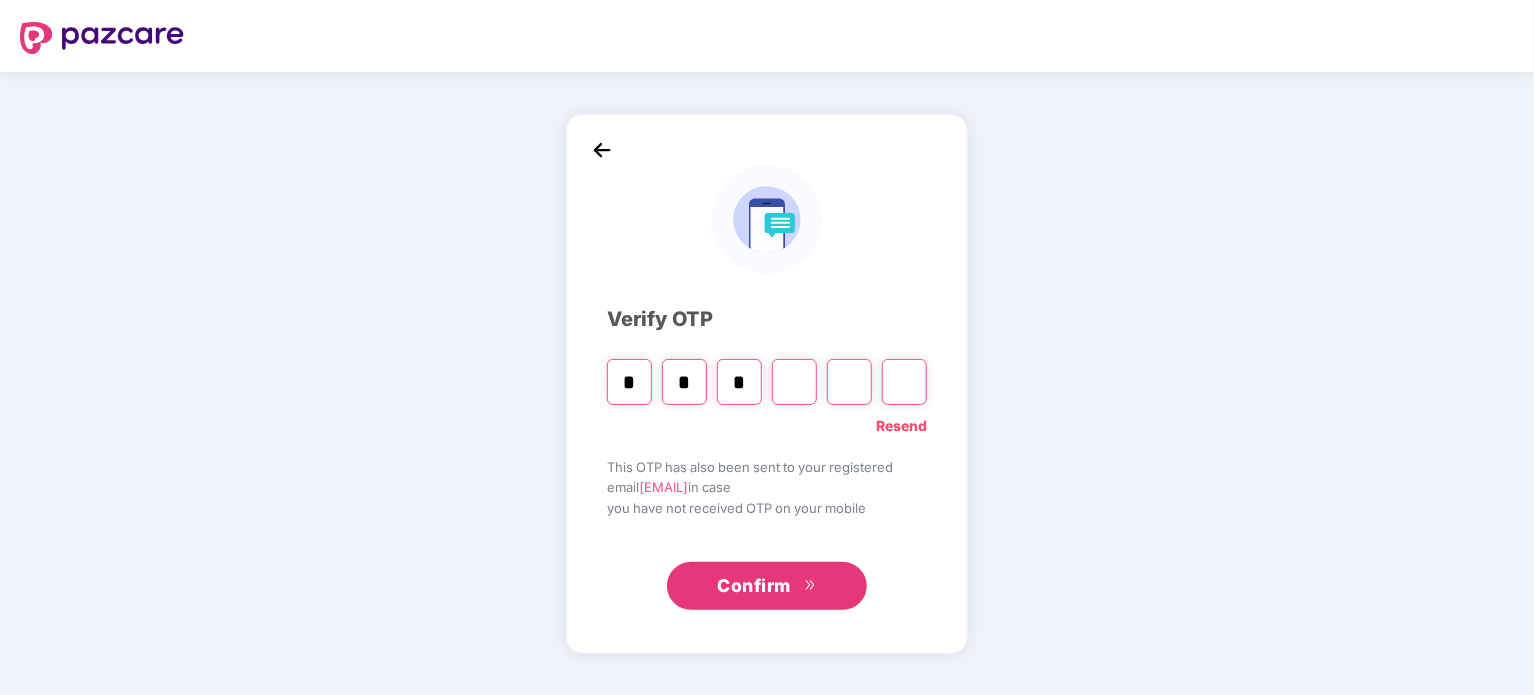 type on "*" 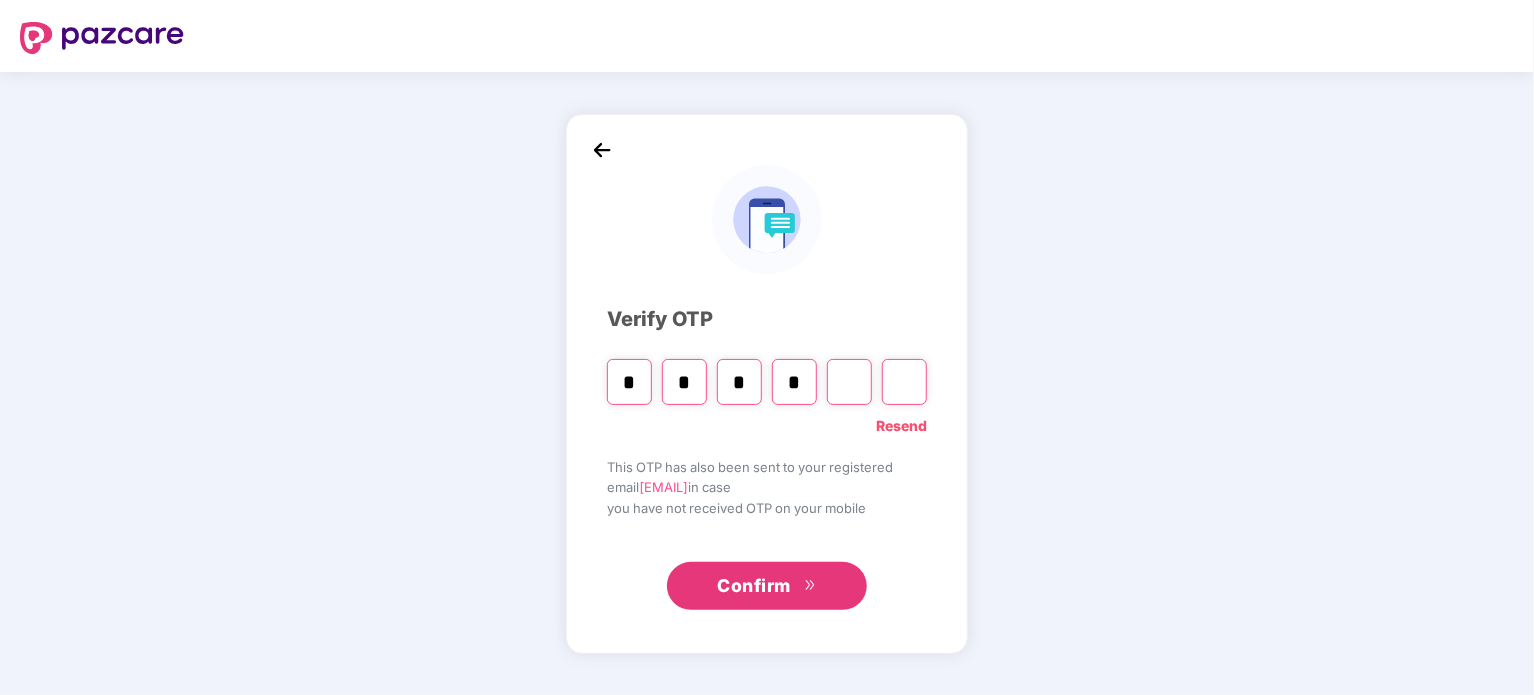 type on "*" 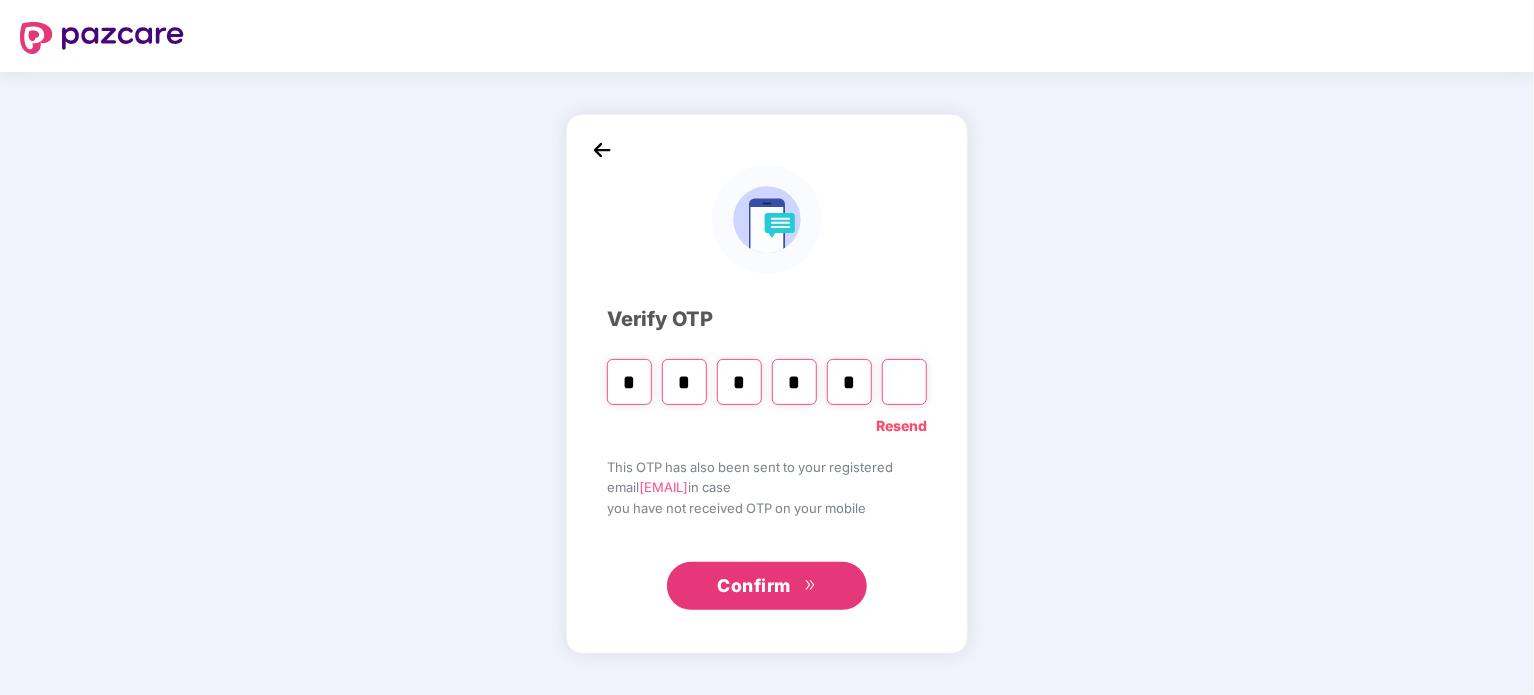 type on "*" 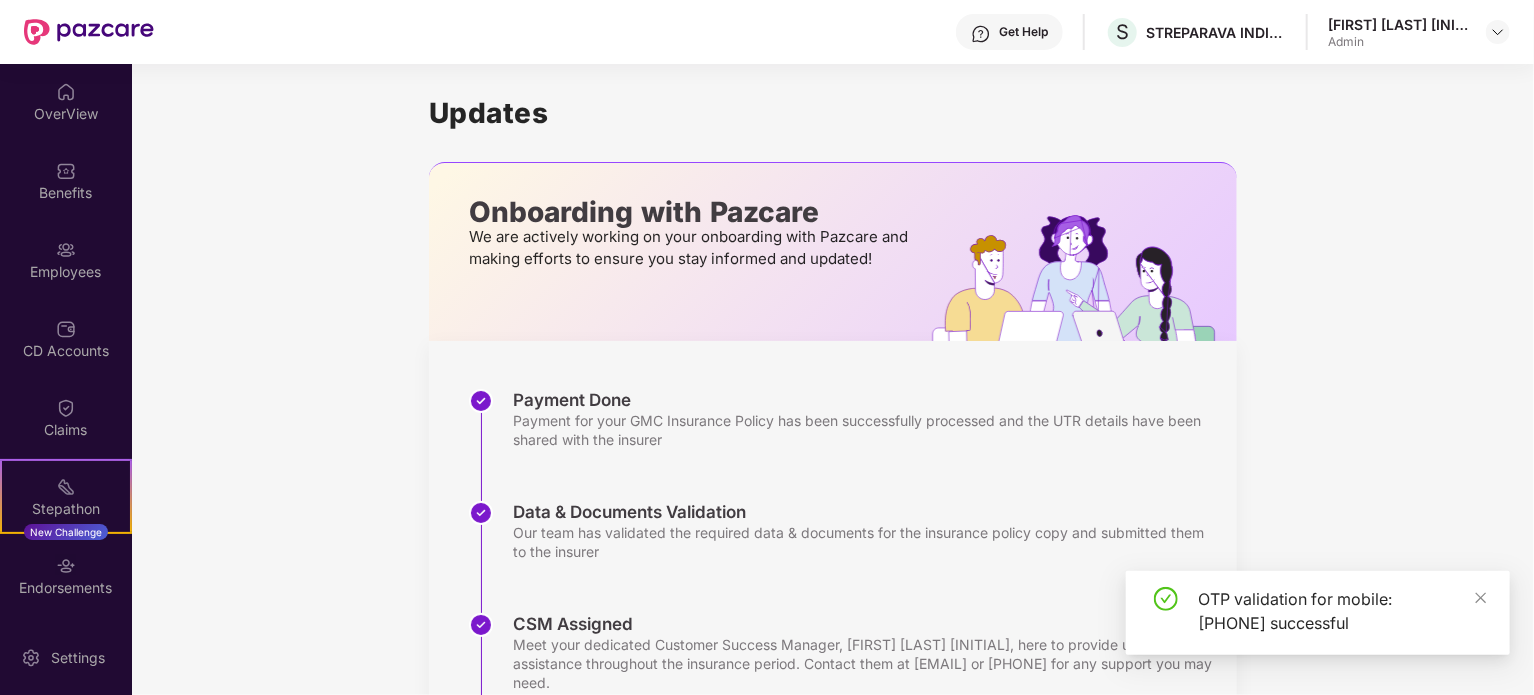 click on "Employees" at bounding box center [66, 259] 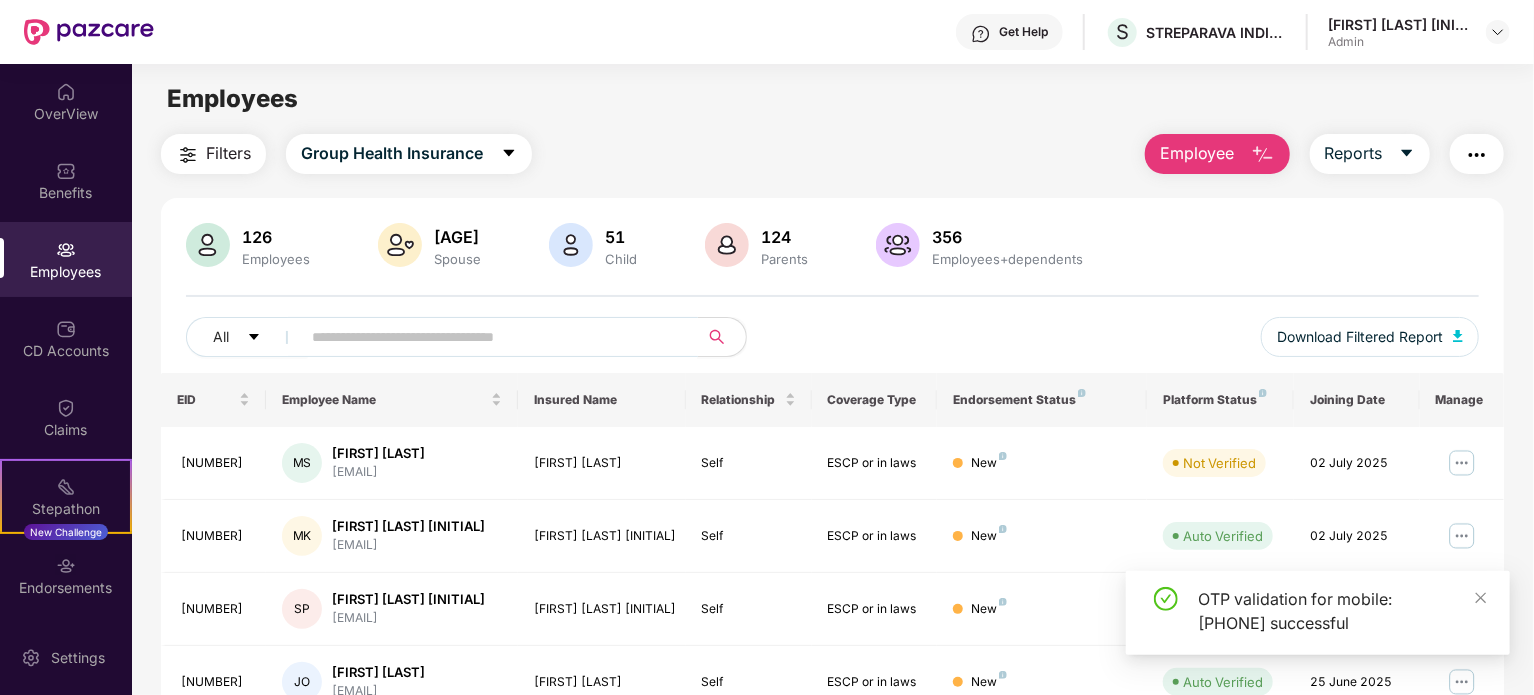 click at bounding box center (491, 337) 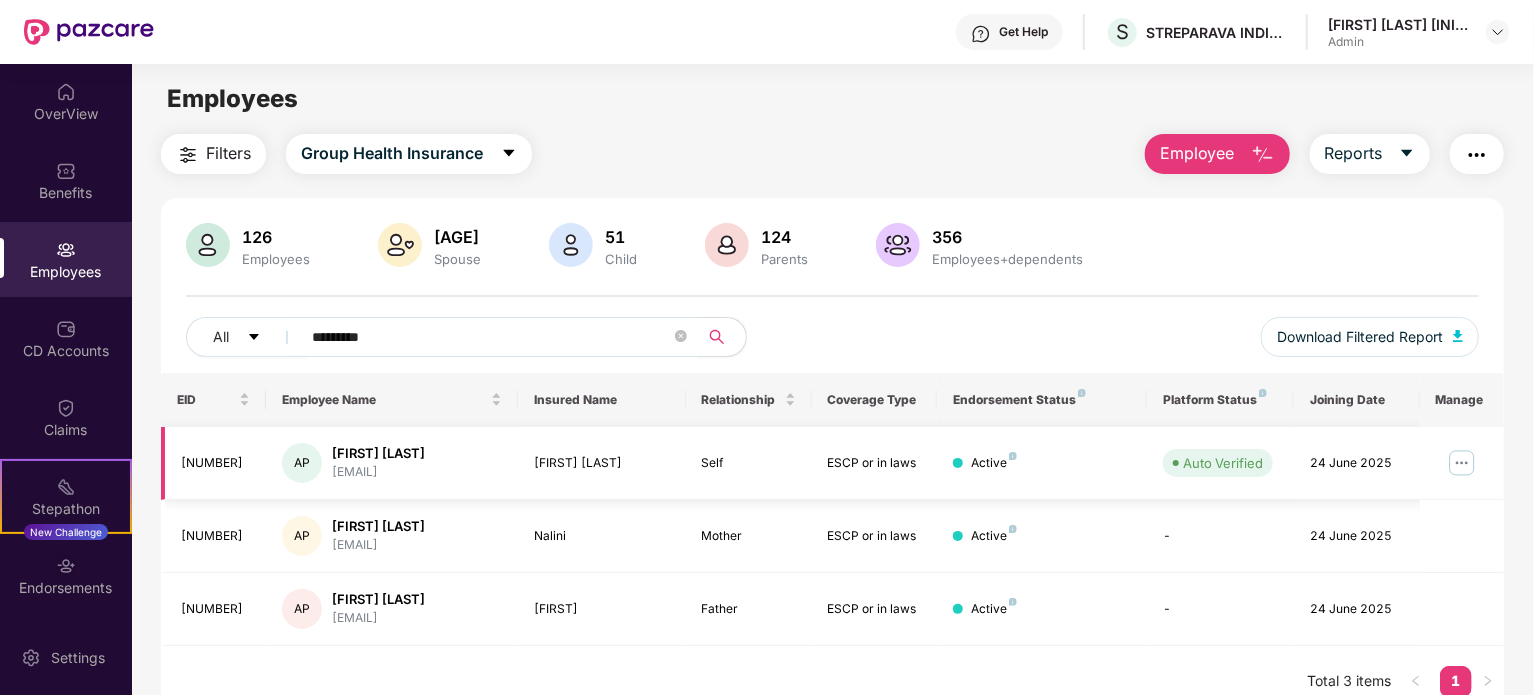 type on "*********" 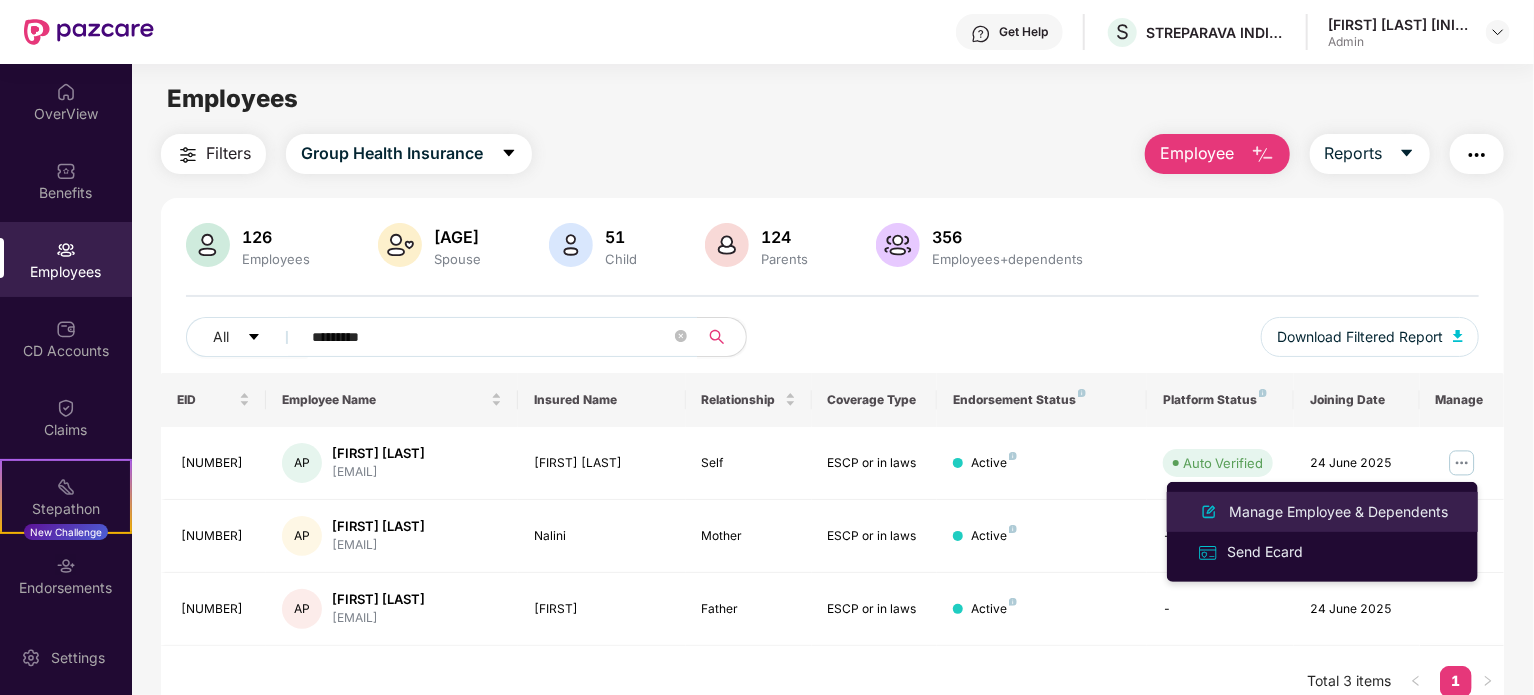 click on "Manage Employee & Dependents" at bounding box center [1338, 512] 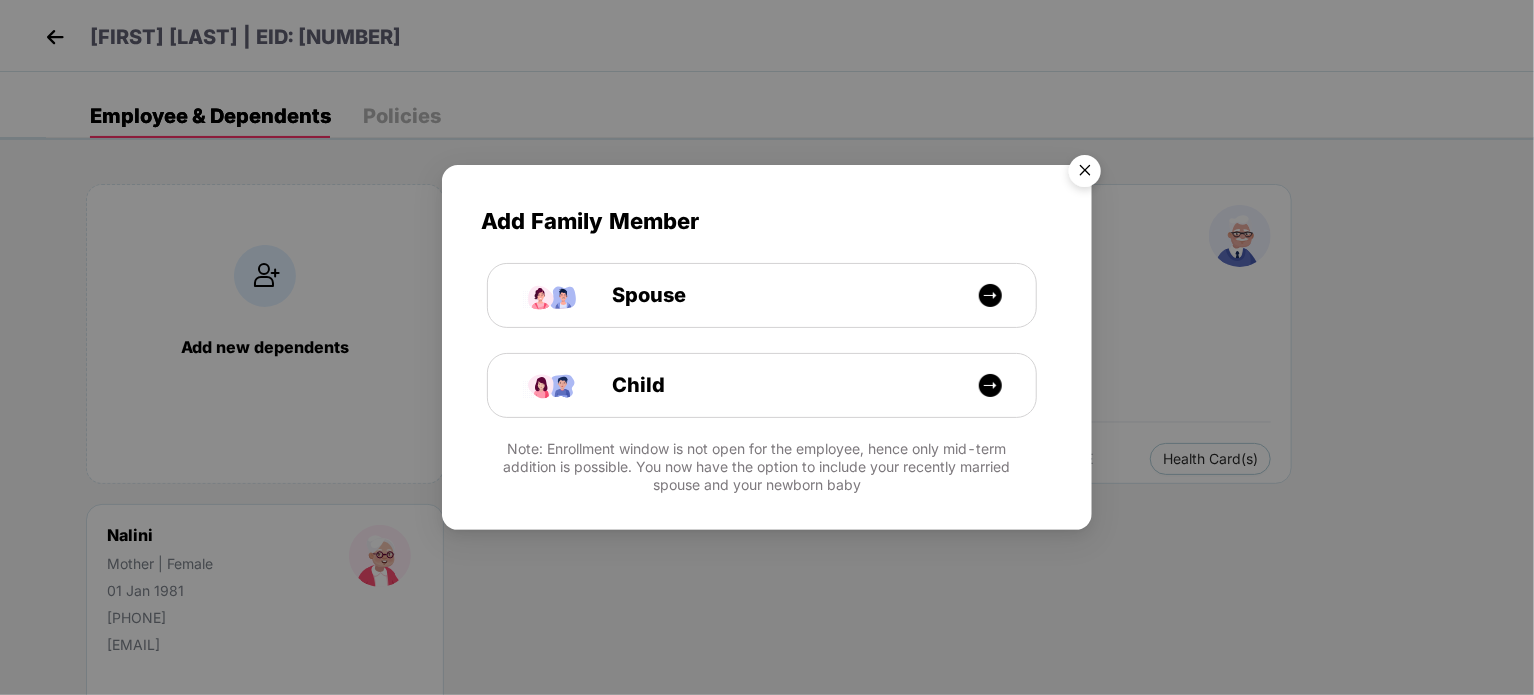 click at bounding box center [1085, 174] 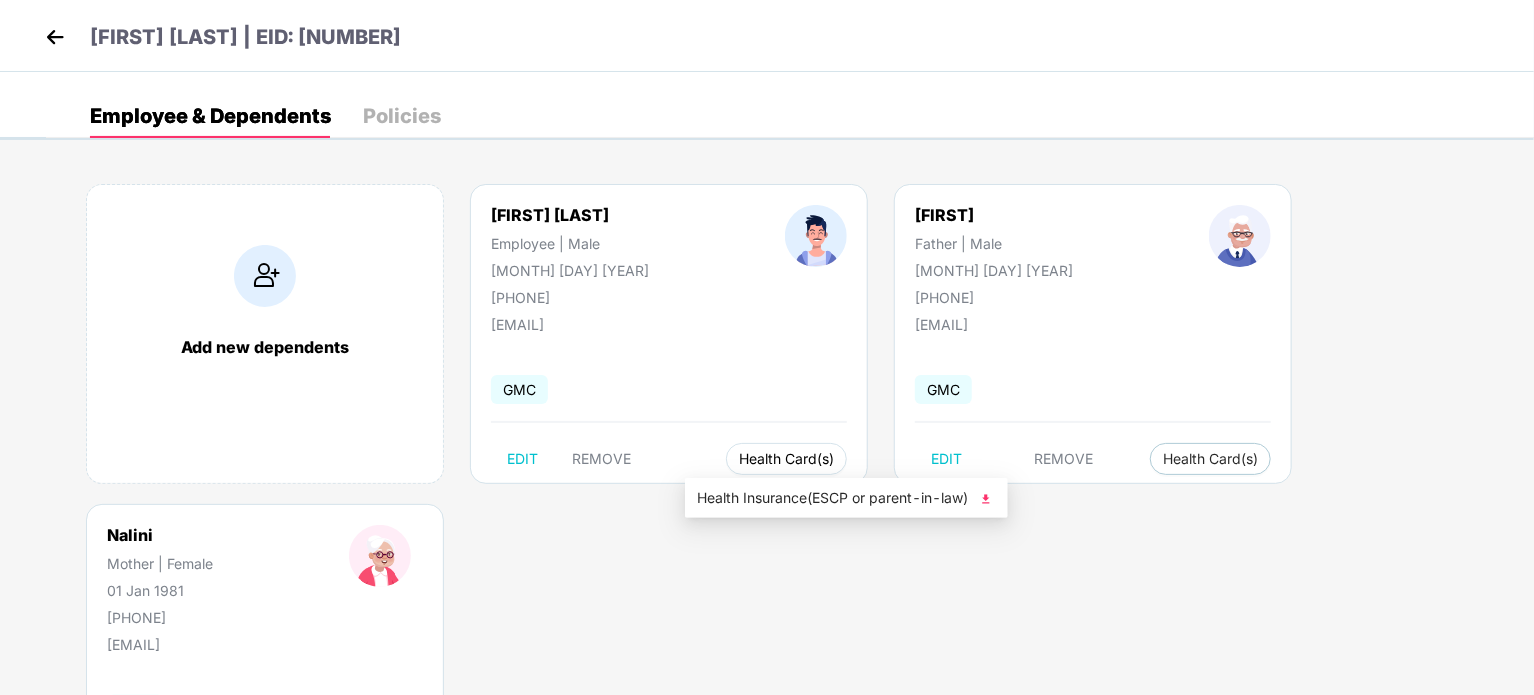 scroll, scrollTop: 100, scrollLeft: 0, axis: vertical 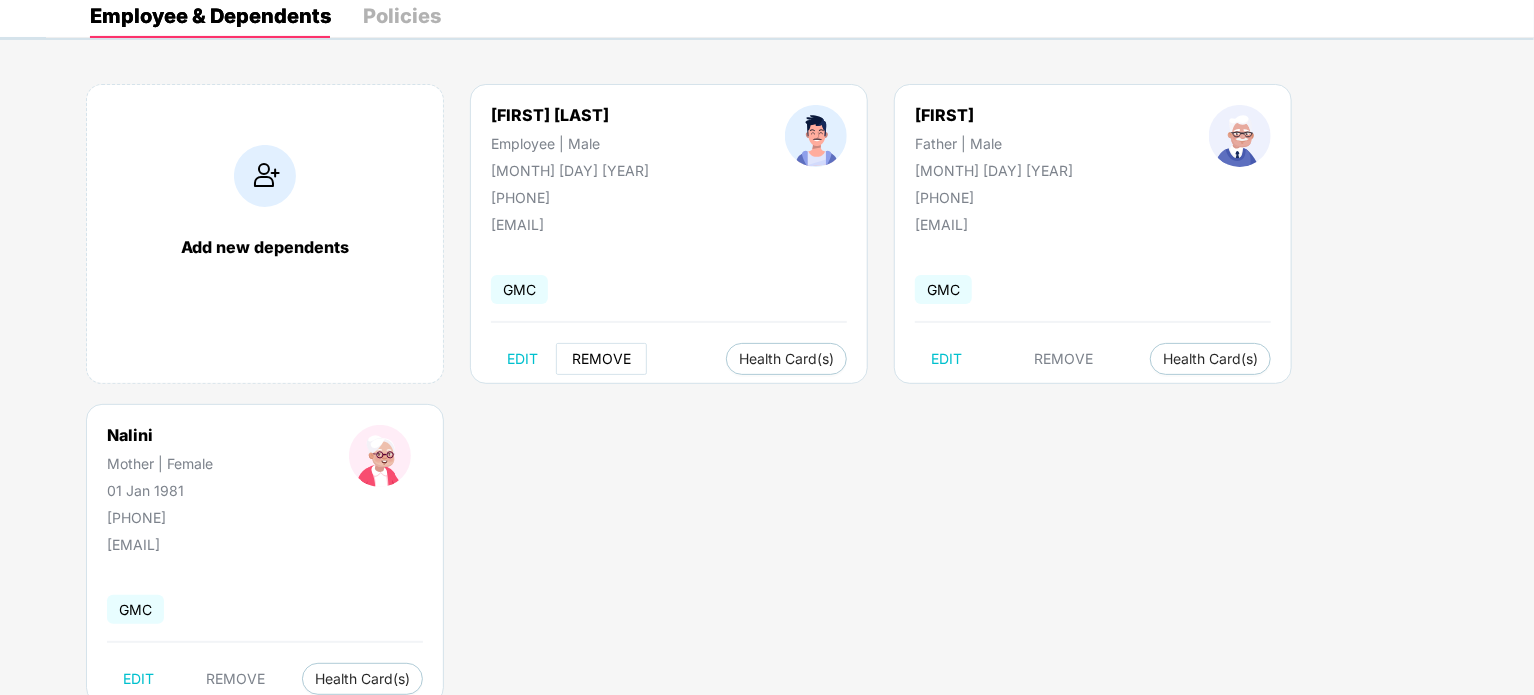 click on "REMOVE" at bounding box center (601, 359) 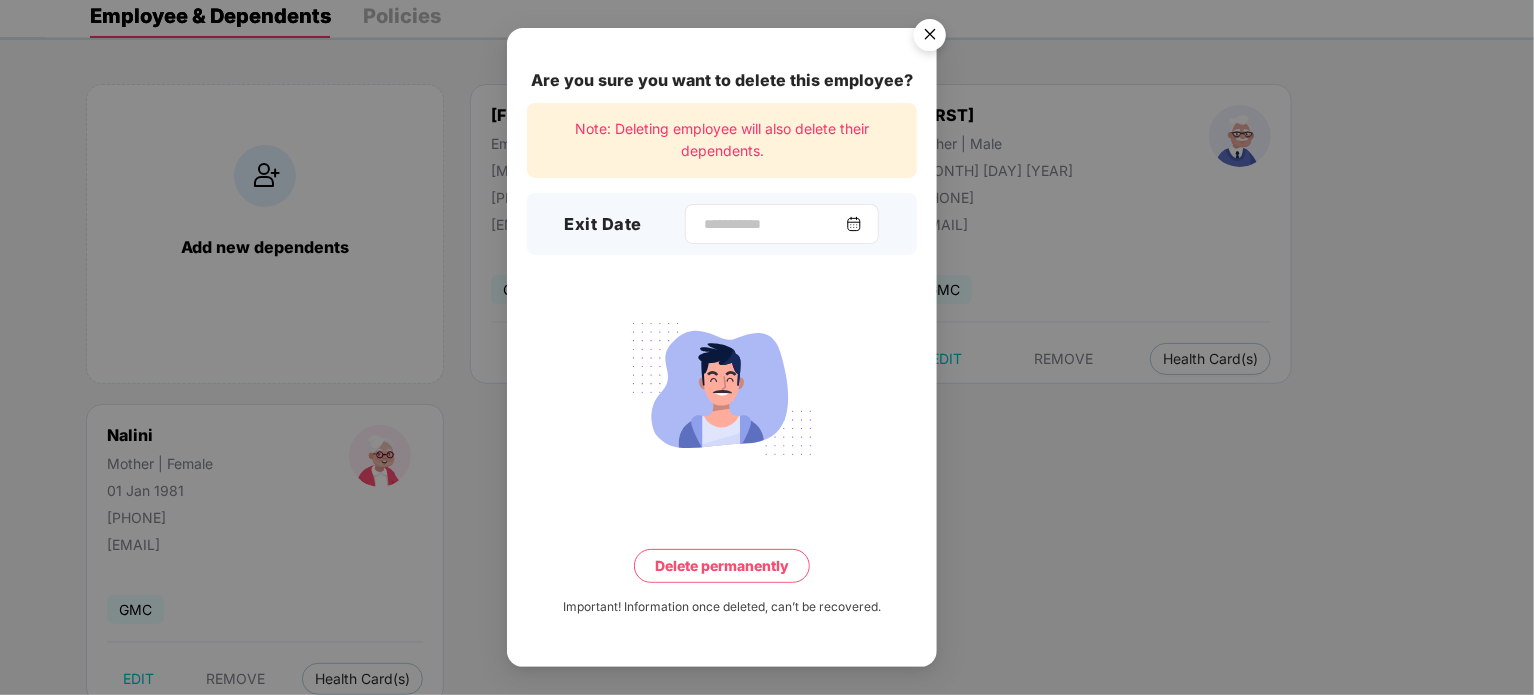 click at bounding box center (854, 224) 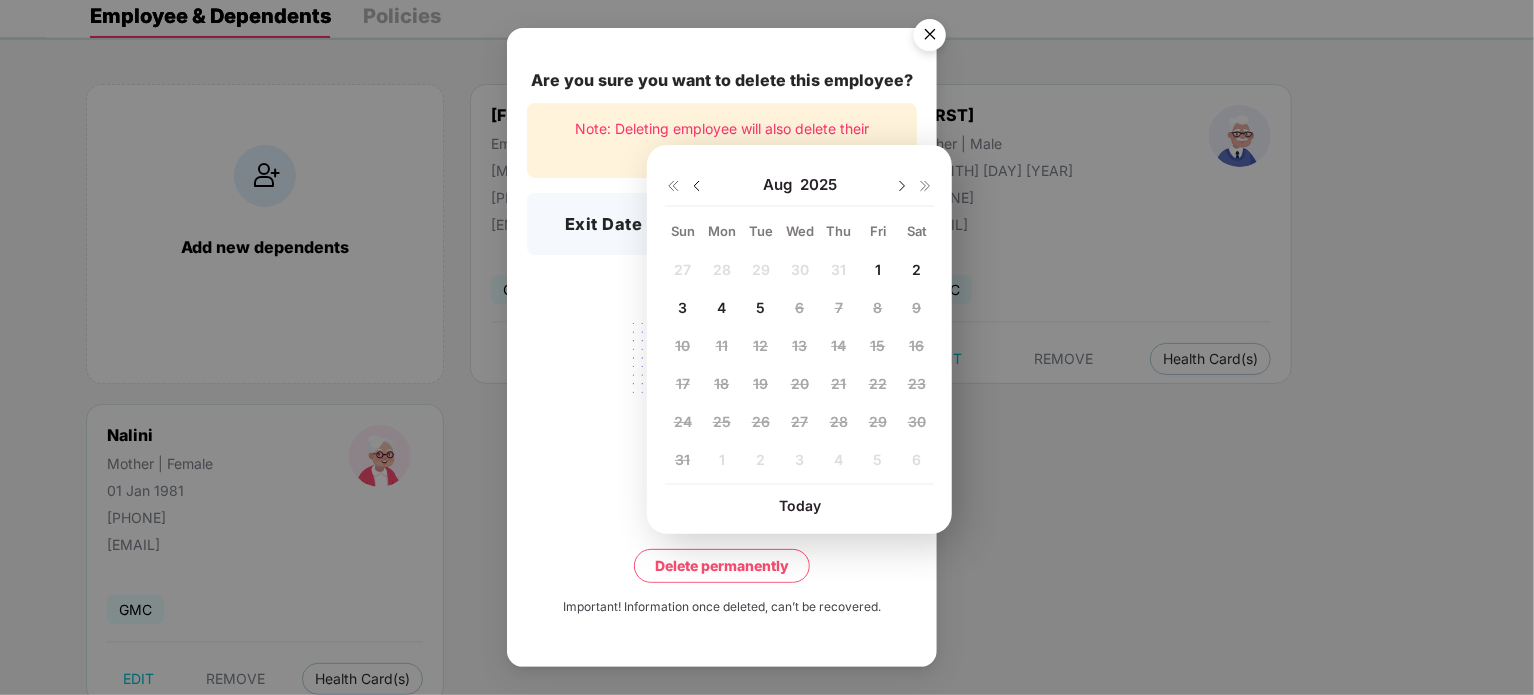 click at bounding box center (697, 186) 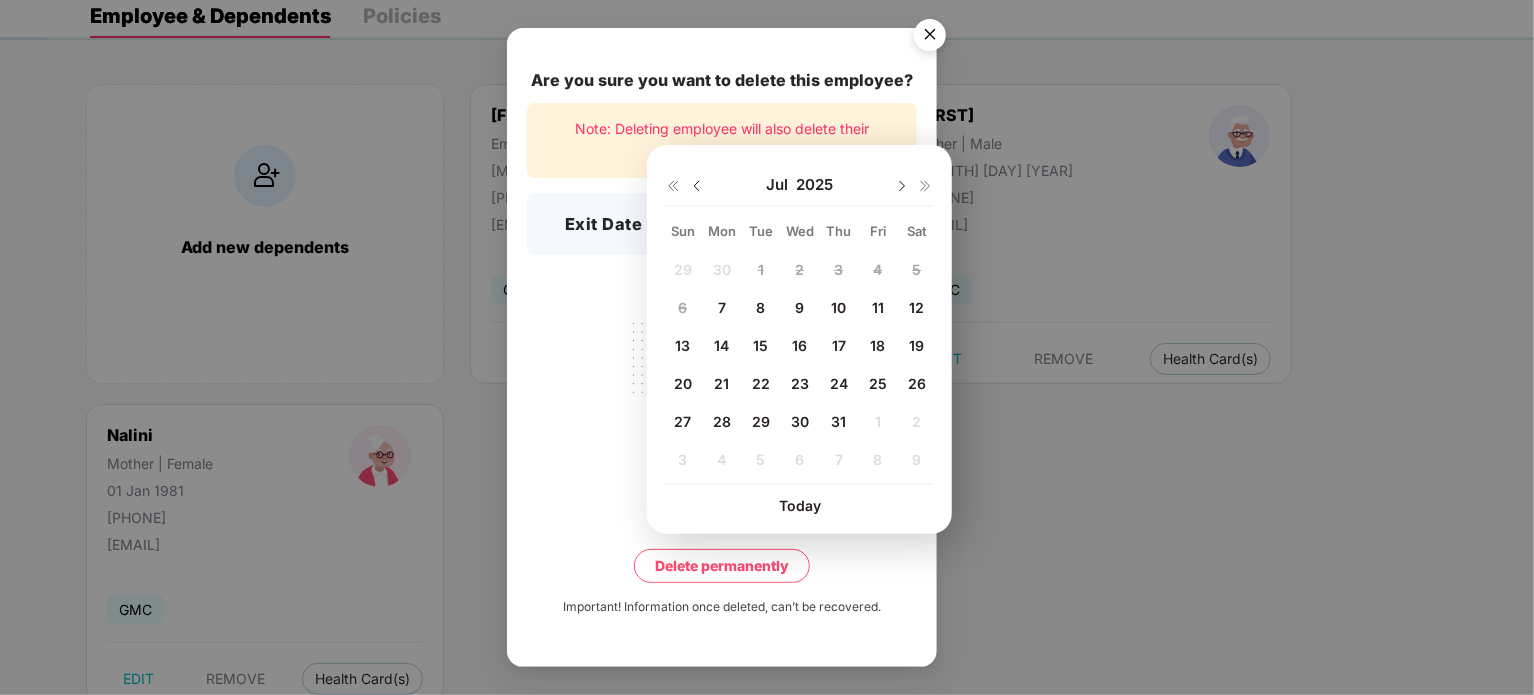 click at bounding box center [697, 186] 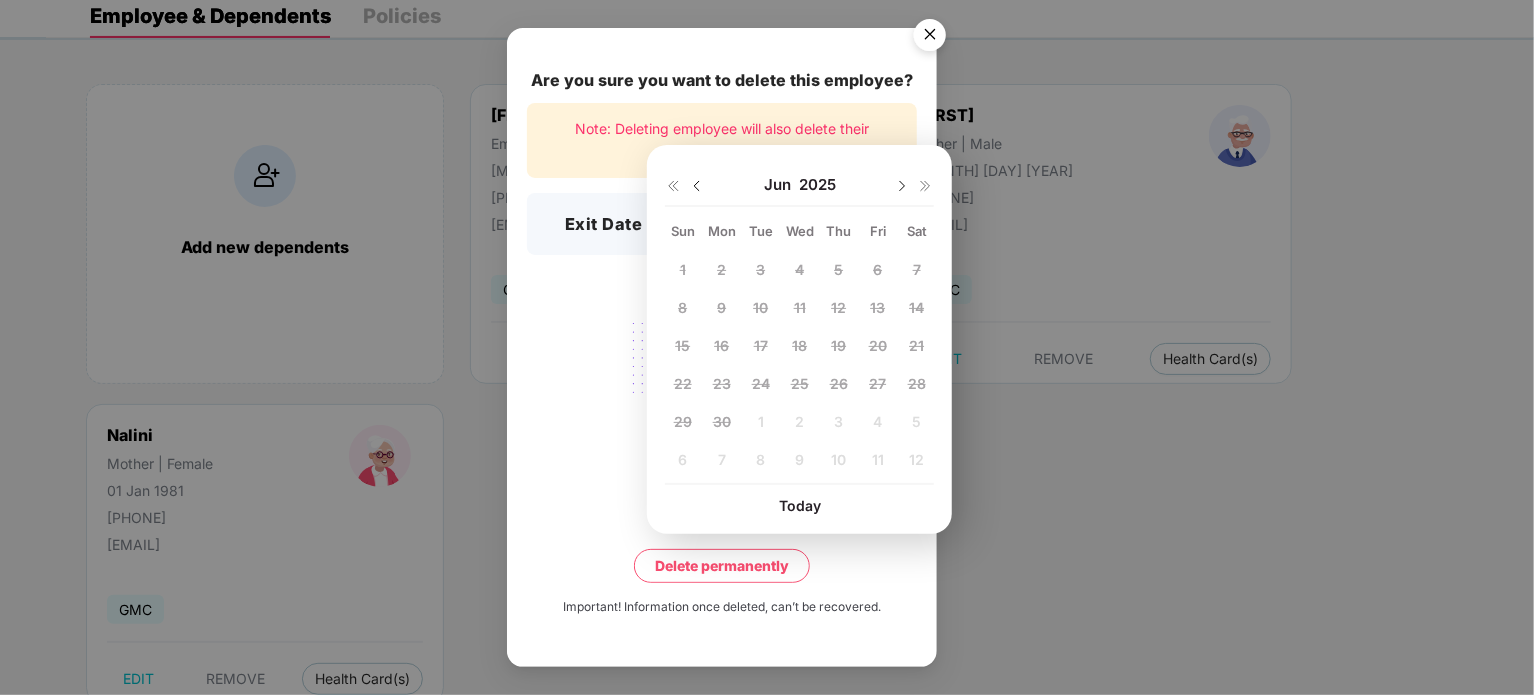 click at bounding box center (902, 186) 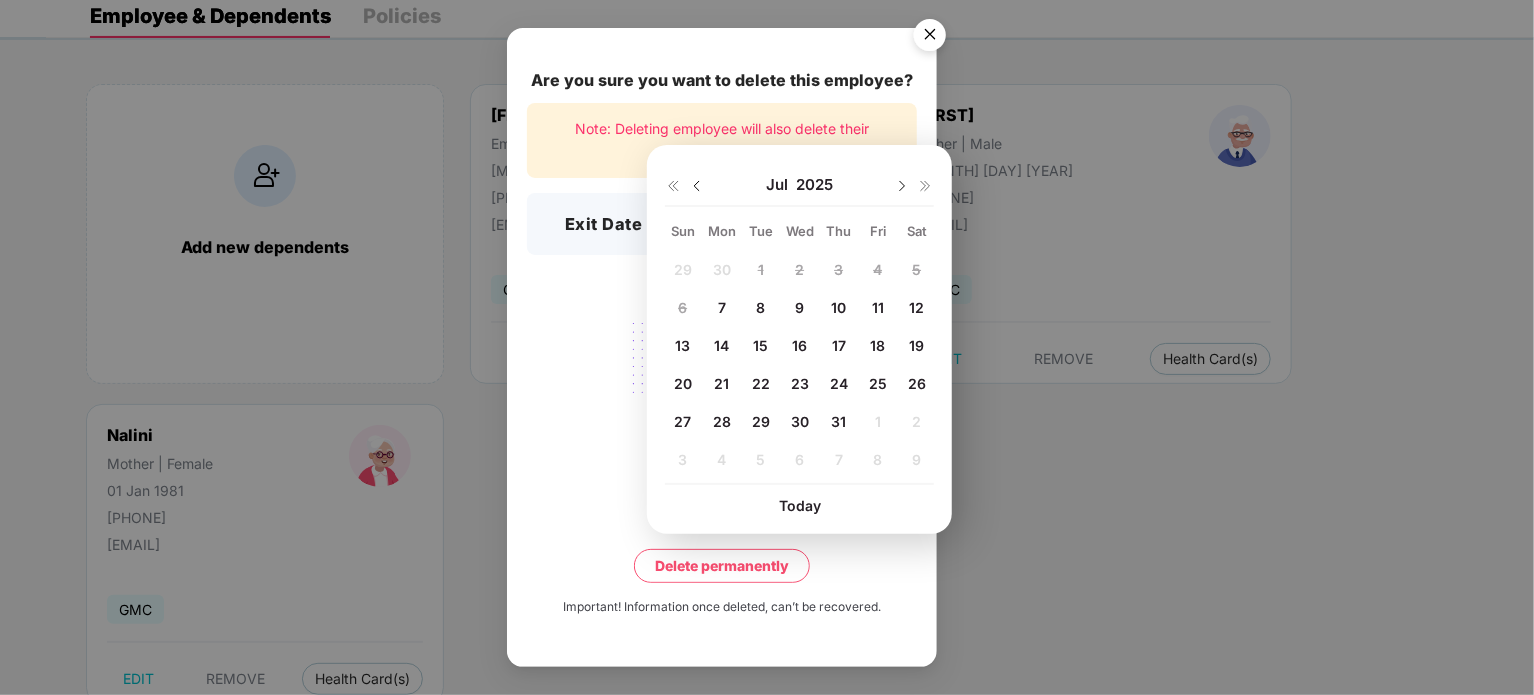 click on "31" at bounding box center (838, 421) 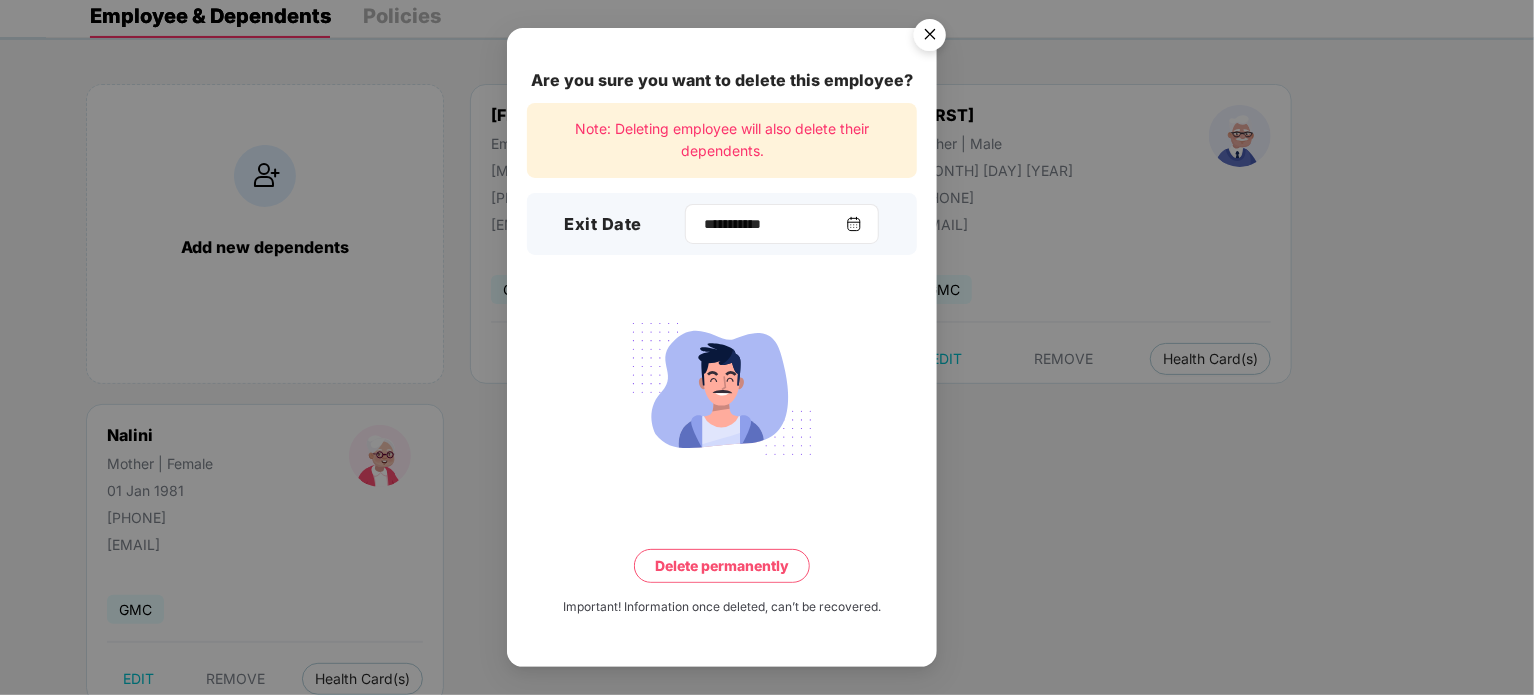 click at bounding box center (854, 224) 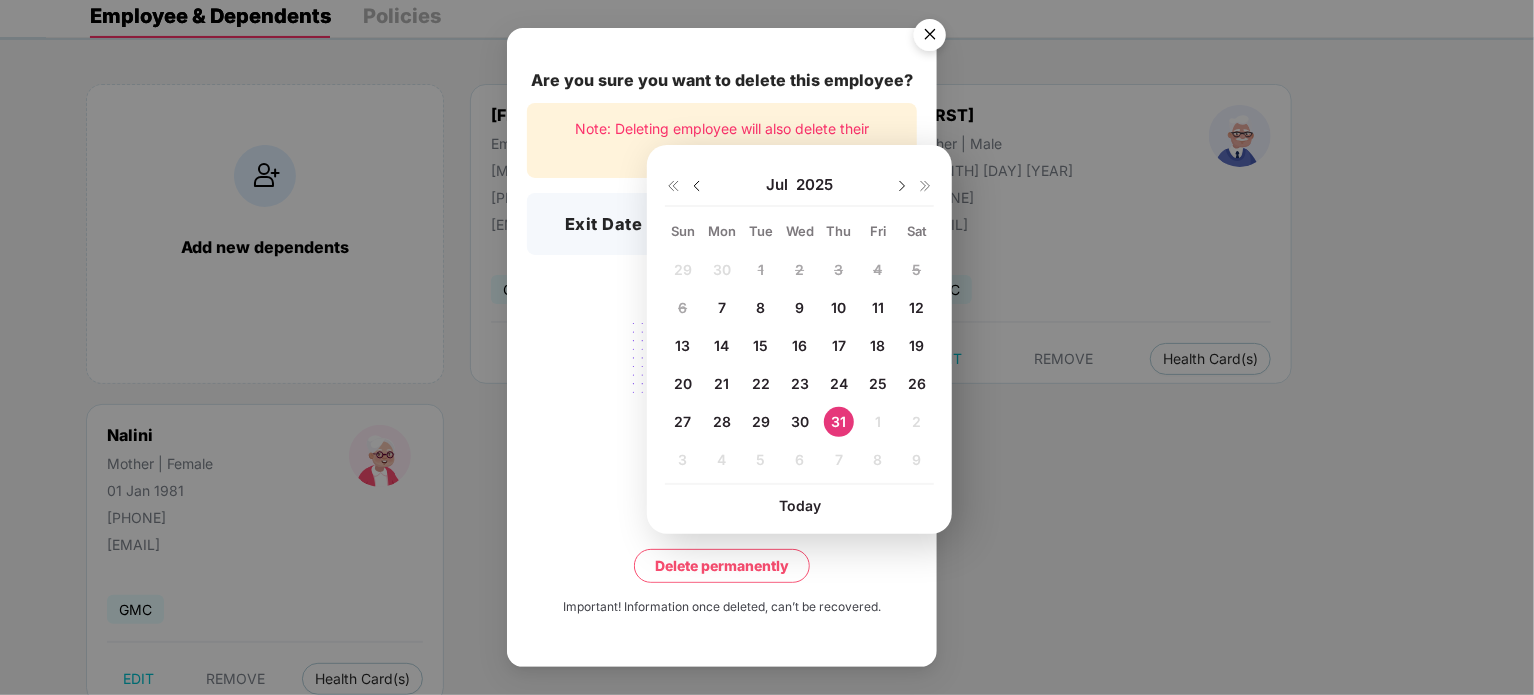 click on "7" at bounding box center (722, 307) 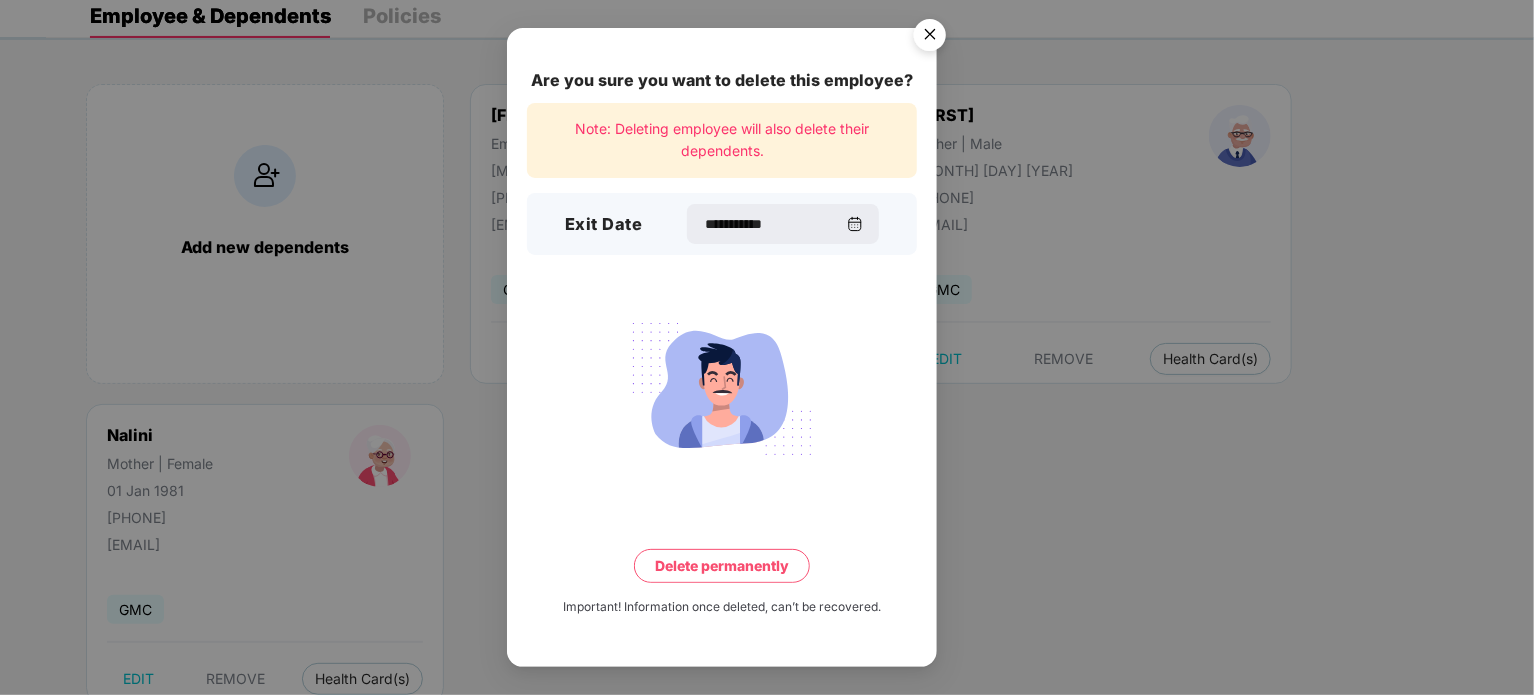 click on "Delete permanently" at bounding box center (722, 566) 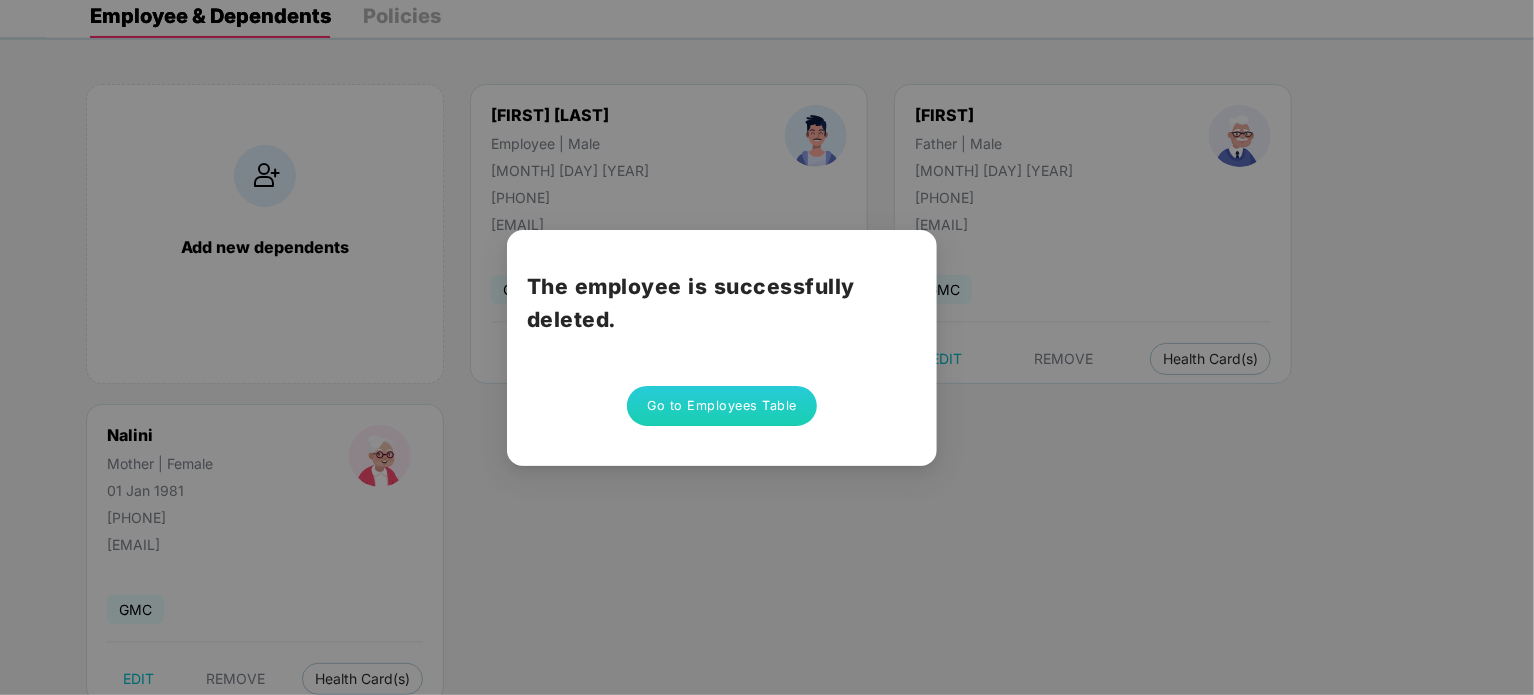 click on "Go to Employees Table" at bounding box center (722, 406) 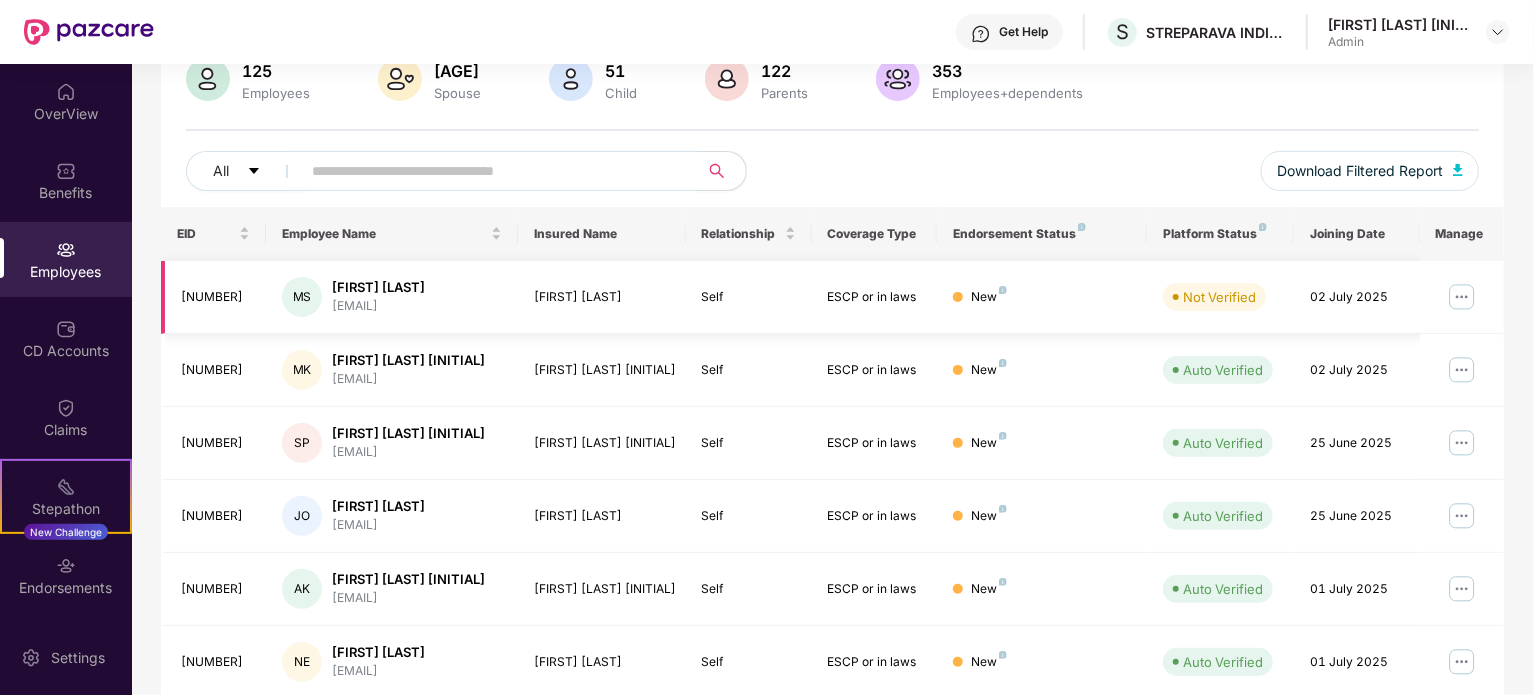 scroll, scrollTop: 200, scrollLeft: 0, axis: vertical 